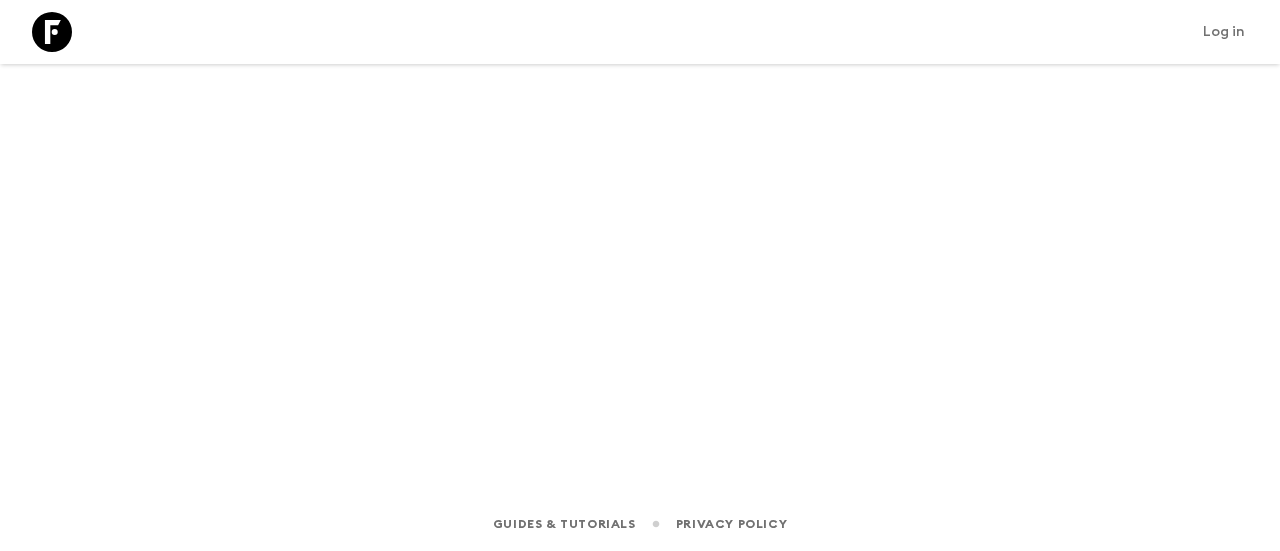scroll, scrollTop: 0, scrollLeft: 0, axis: both 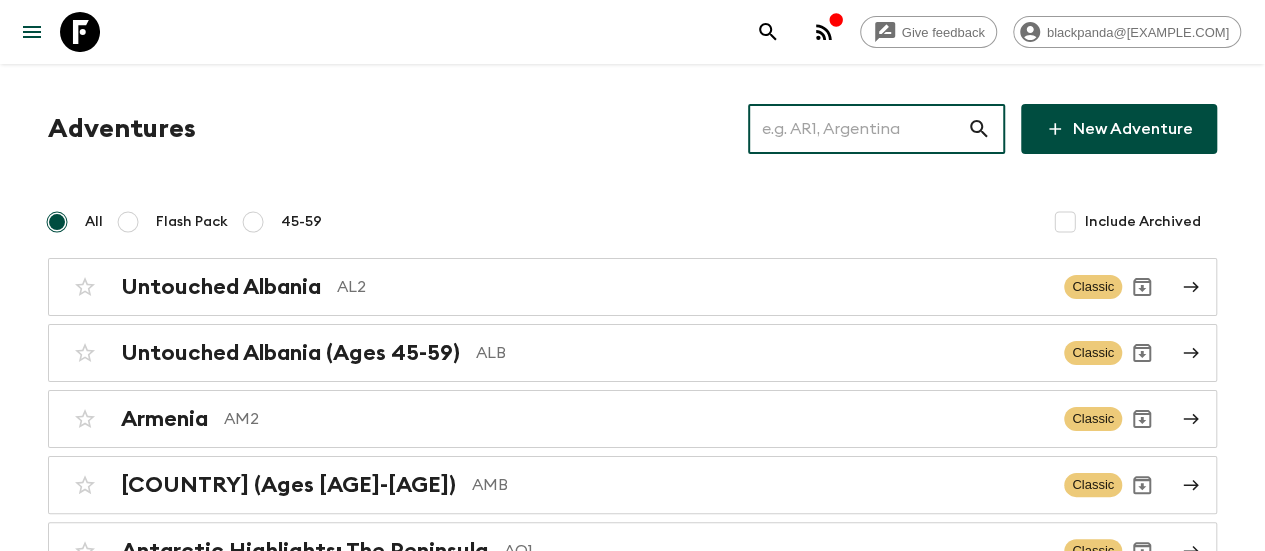 click at bounding box center (857, 129) 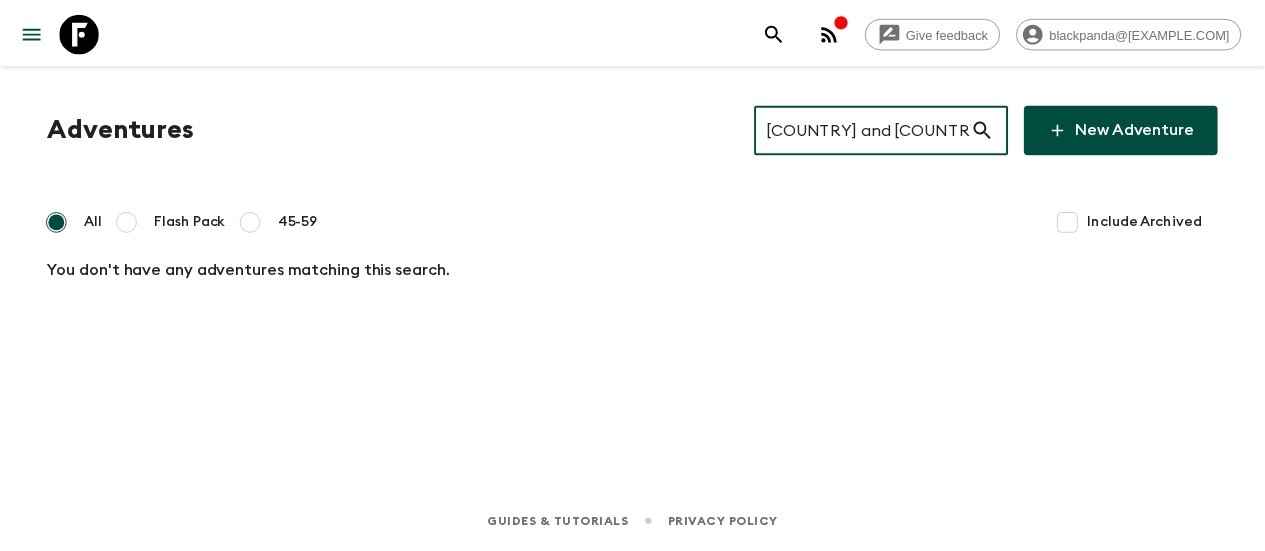 scroll, scrollTop: 0, scrollLeft: 0, axis: both 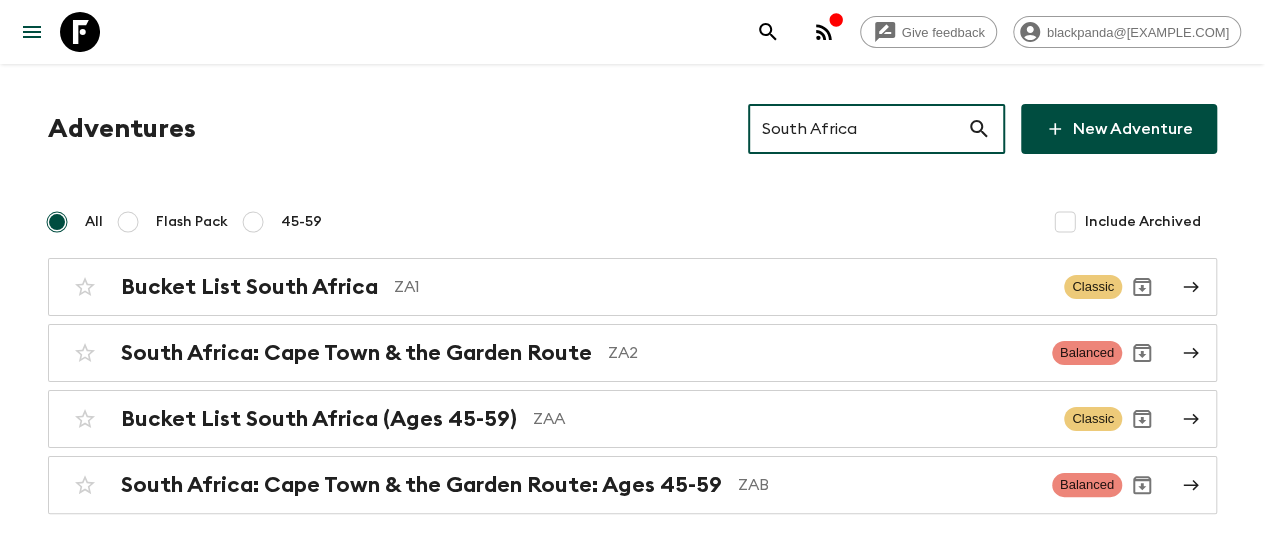 click on "South Africa" at bounding box center (857, 129) 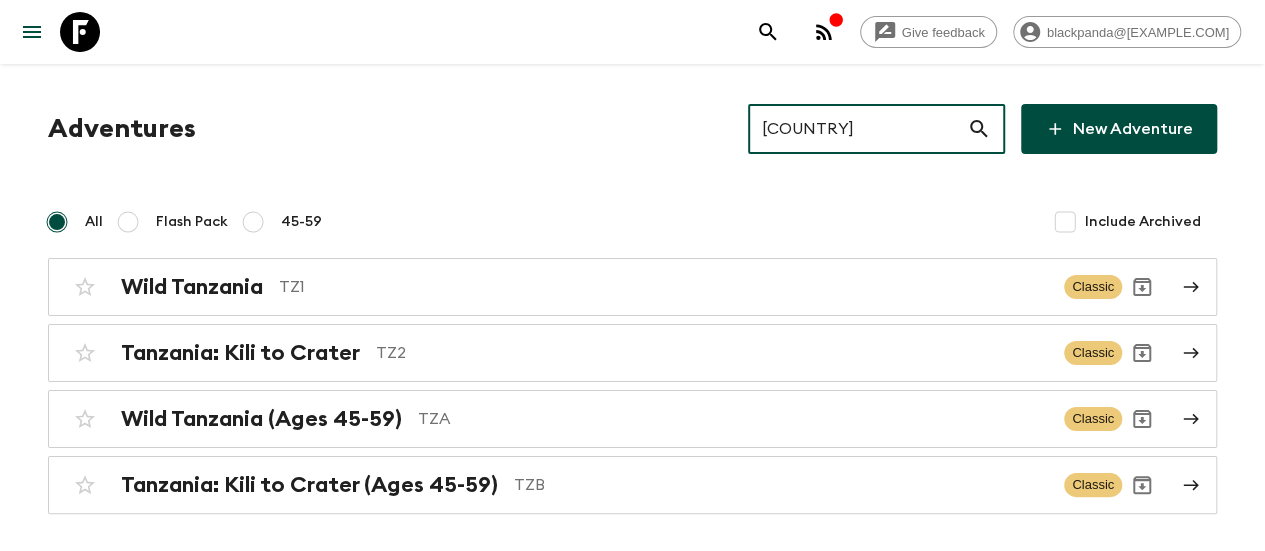 click on "[COUNTRY]" at bounding box center [857, 129] 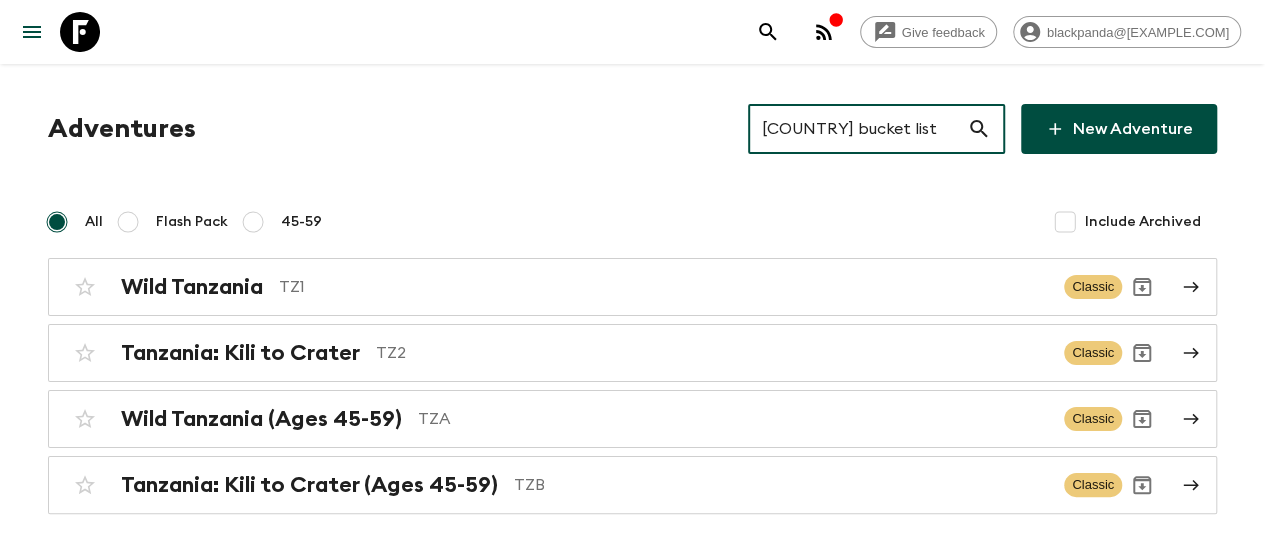 click on "[COUNTRY] bucket list" at bounding box center (857, 129) 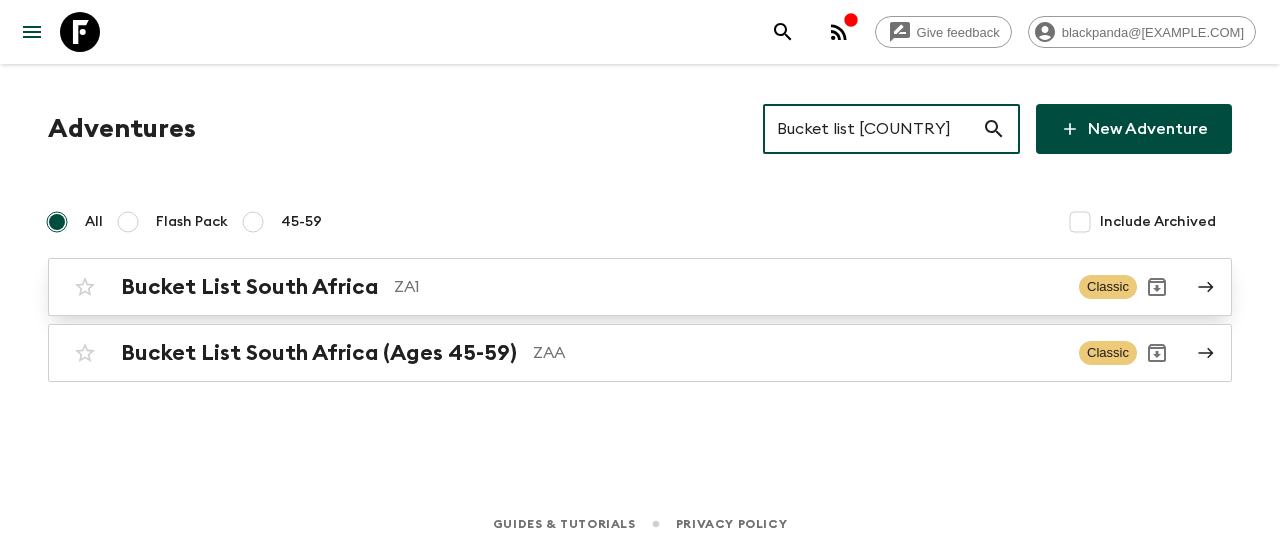 type on "Bucket list [COUNTRY]" 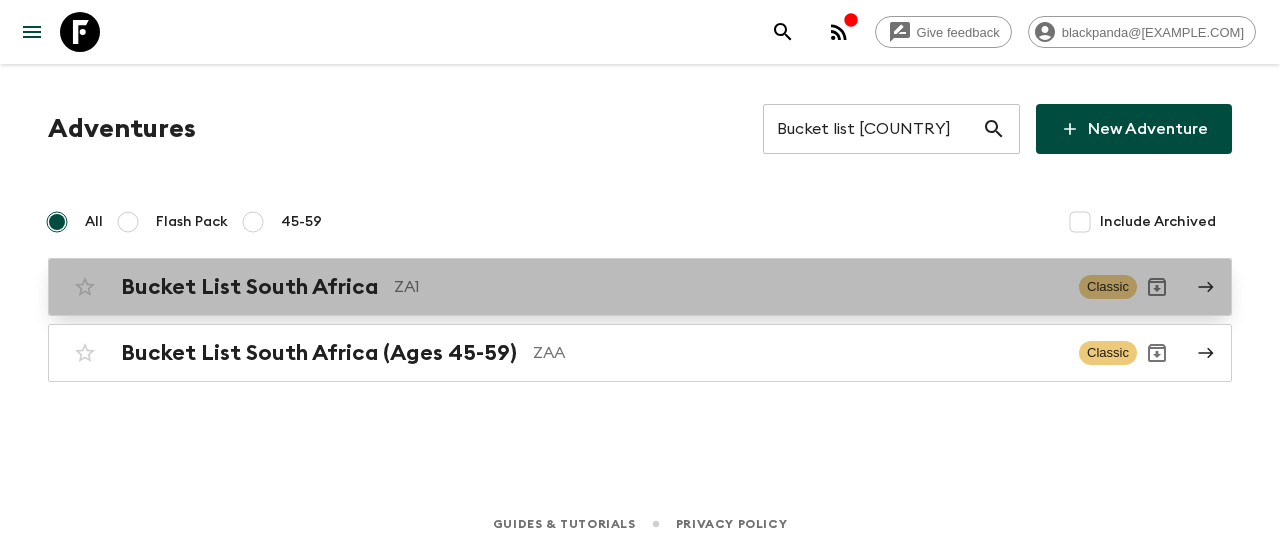 click on "Bucket List South Africa" at bounding box center (249, 287) 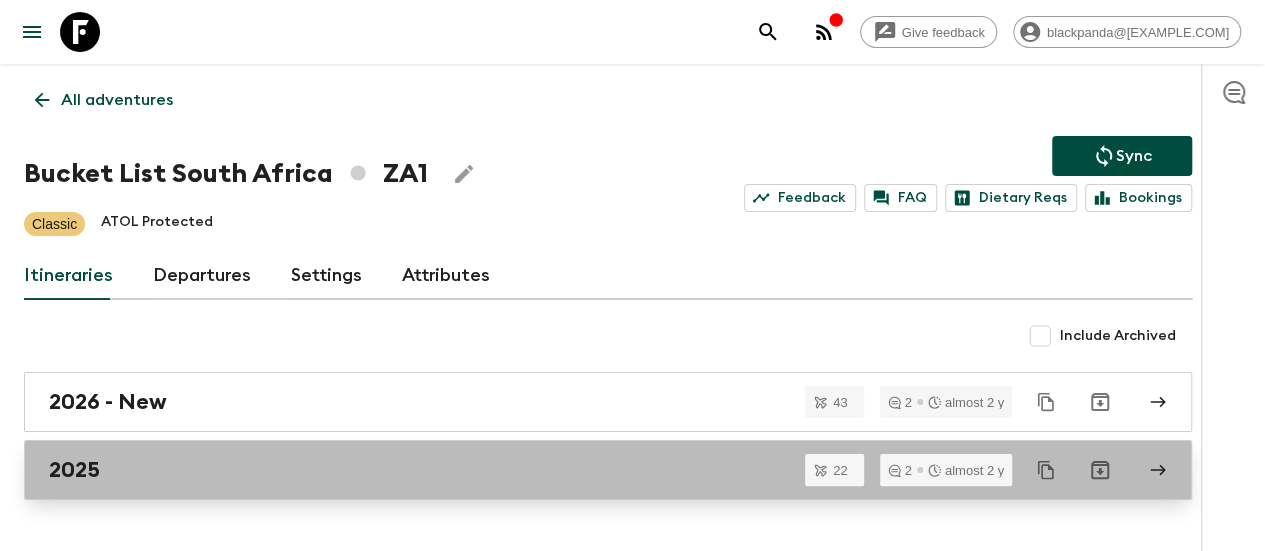 click on "2025" at bounding box center [608, 470] 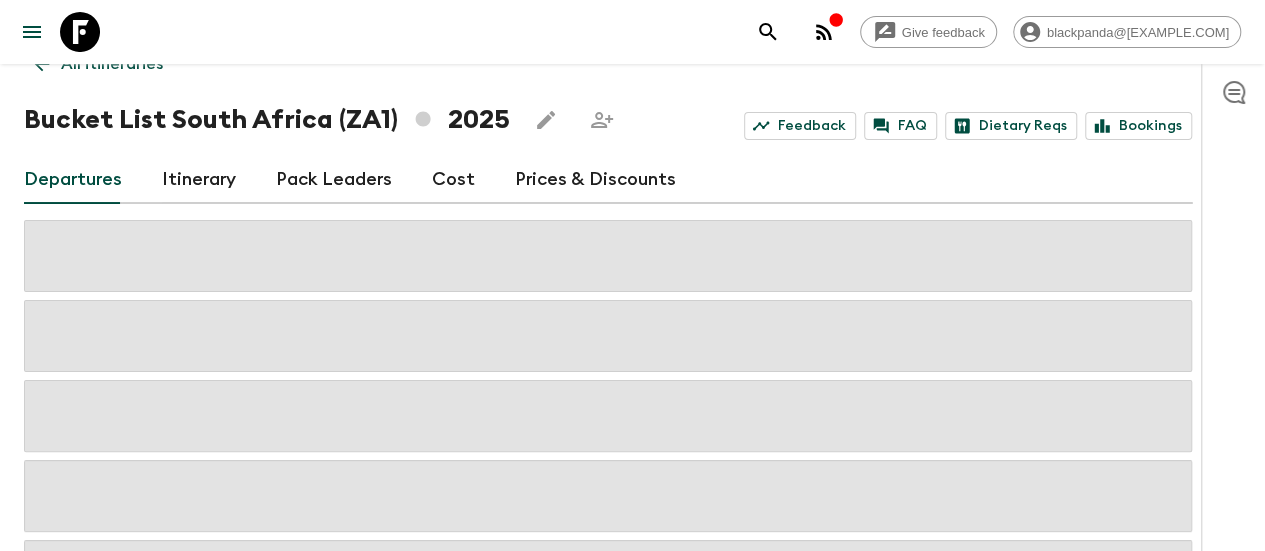 scroll, scrollTop: 37, scrollLeft: 0, axis: vertical 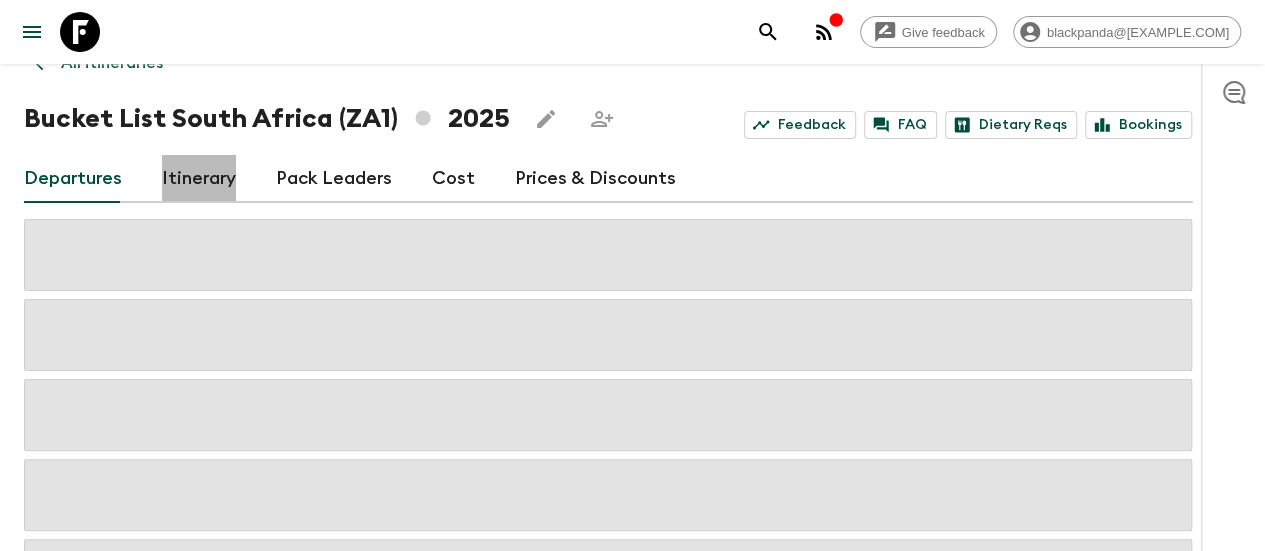 click on "Itinerary" at bounding box center [199, 179] 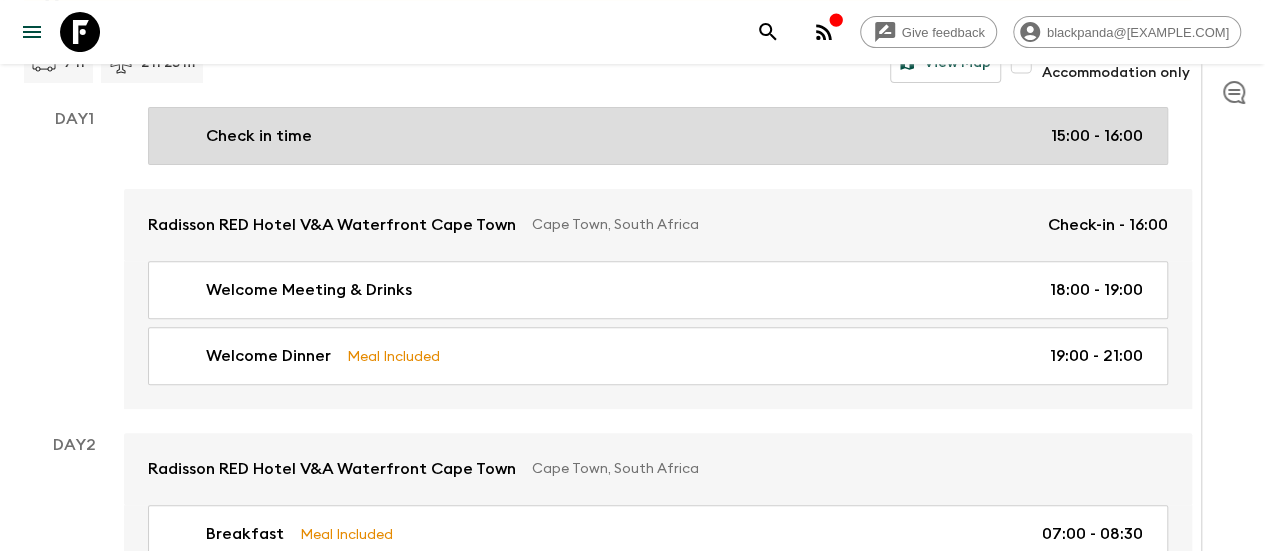 scroll, scrollTop: 0, scrollLeft: 0, axis: both 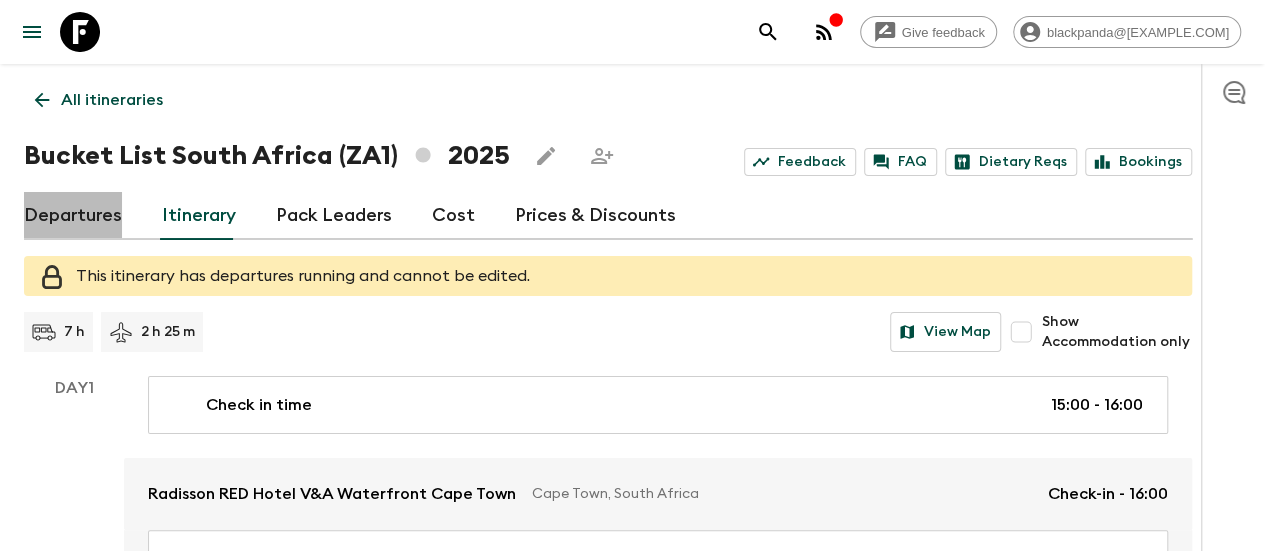 click on "Departures" at bounding box center (73, 216) 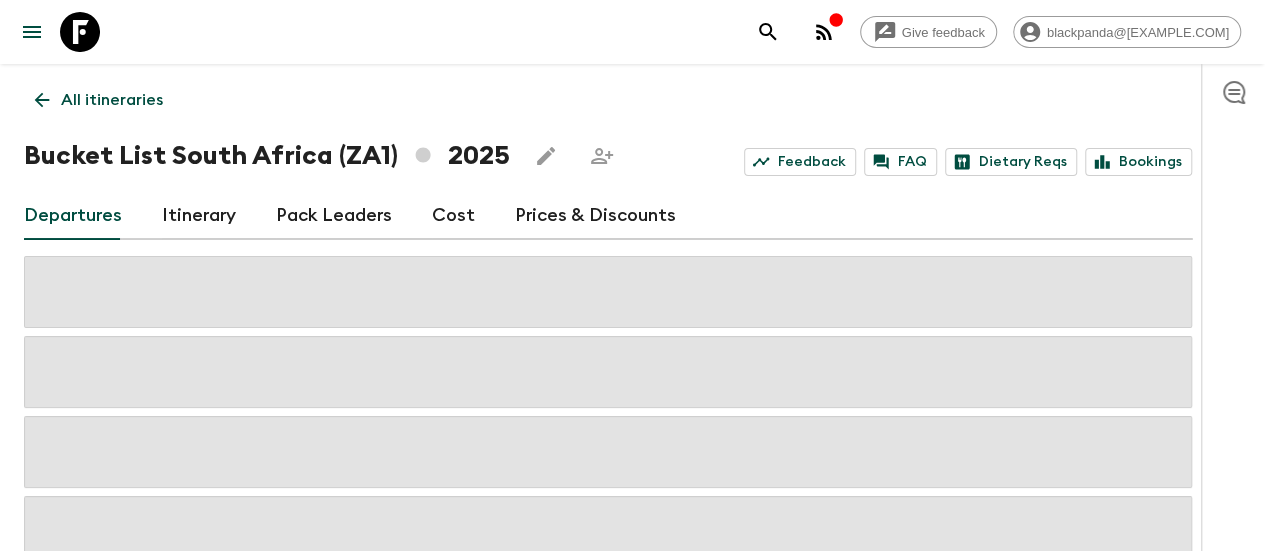 scroll, scrollTop: 206, scrollLeft: 0, axis: vertical 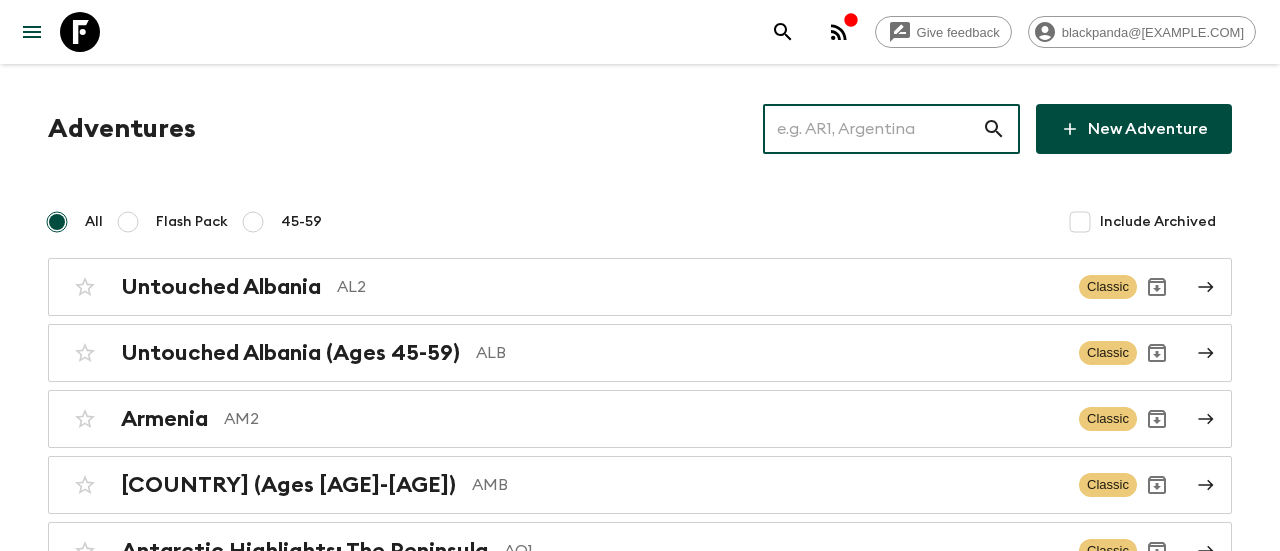 click at bounding box center [872, 129] 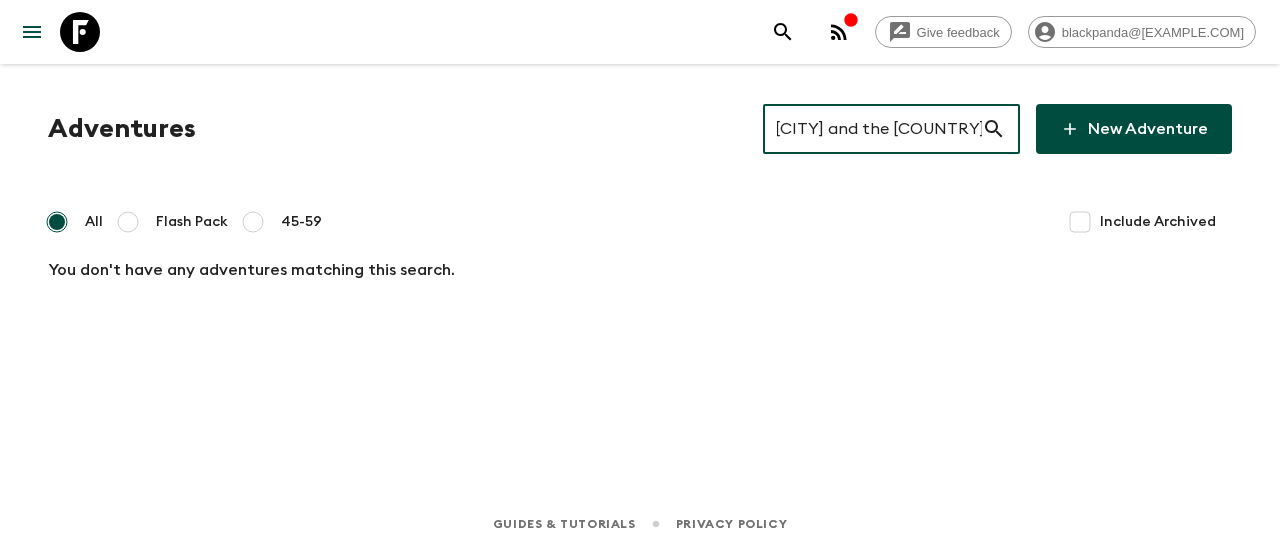 scroll, scrollTop: 0, scrollLeft: 0, axis: both 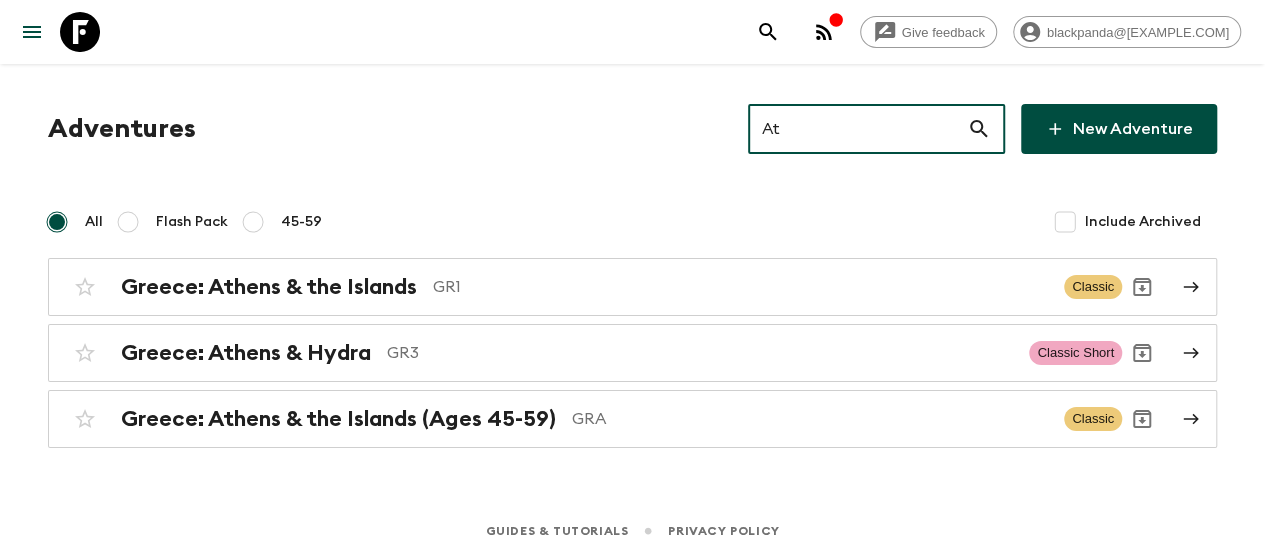 type on "A" 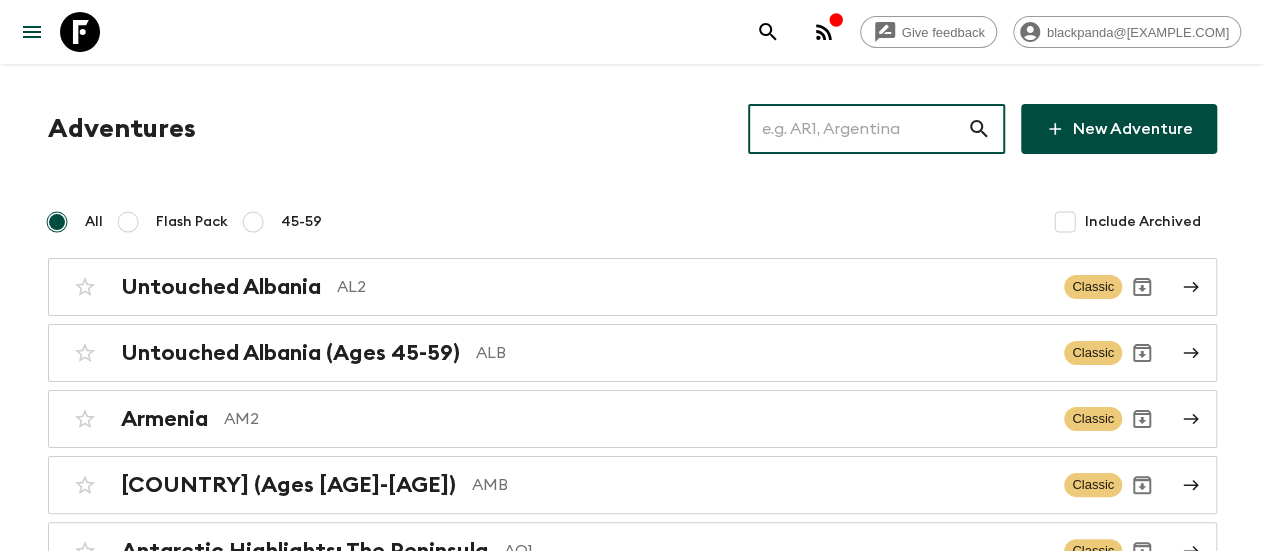 paste on "[CITY] and the [COUNTRY] Islands" 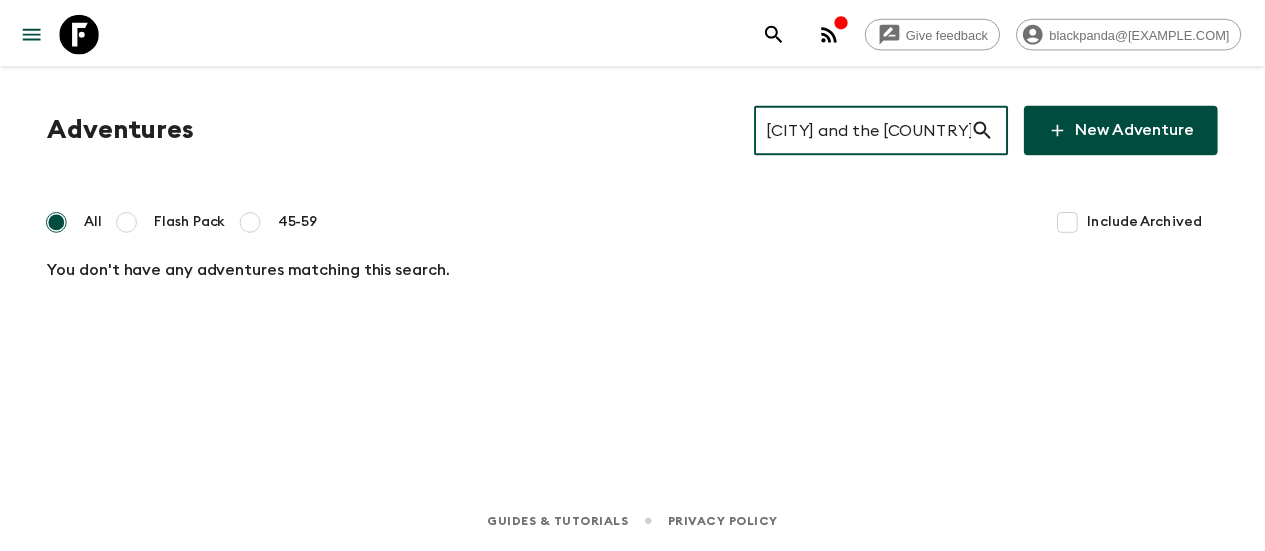 scroll, scrollTop: 0, scrollLeft: 0, axis: both 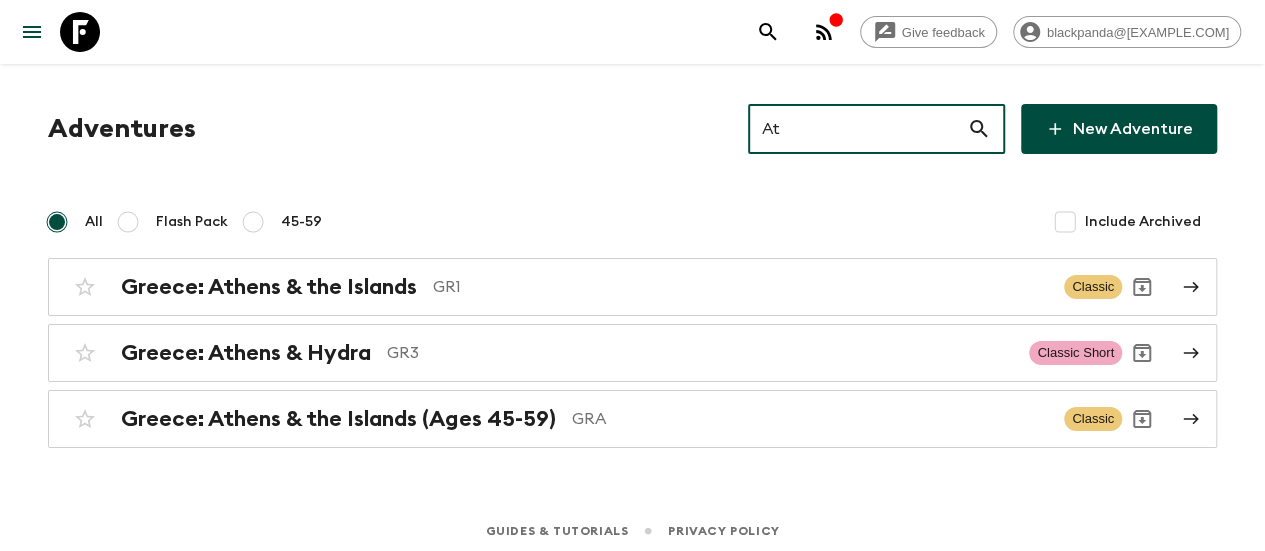 type on "A" 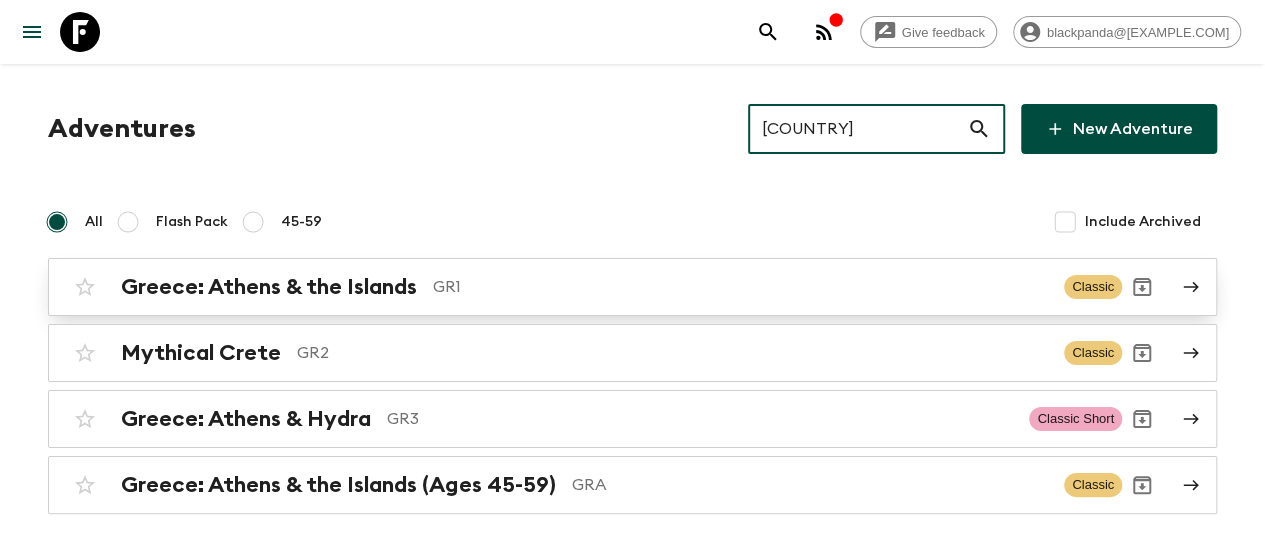 type on "[COUNTRY]" 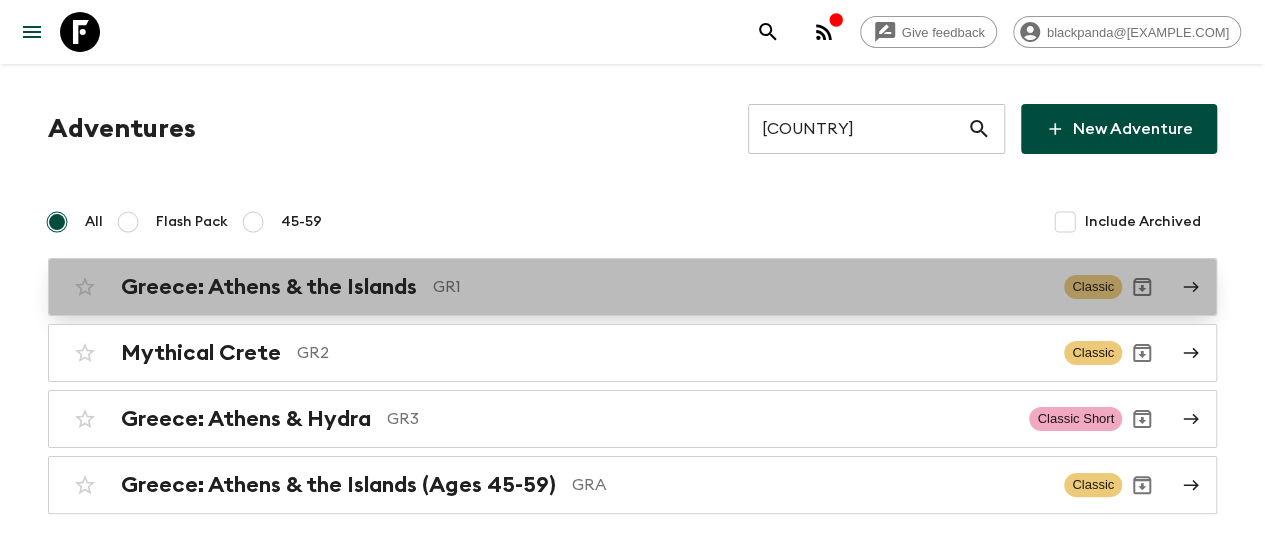 click on "GR1" at bounding box center [740, 287] 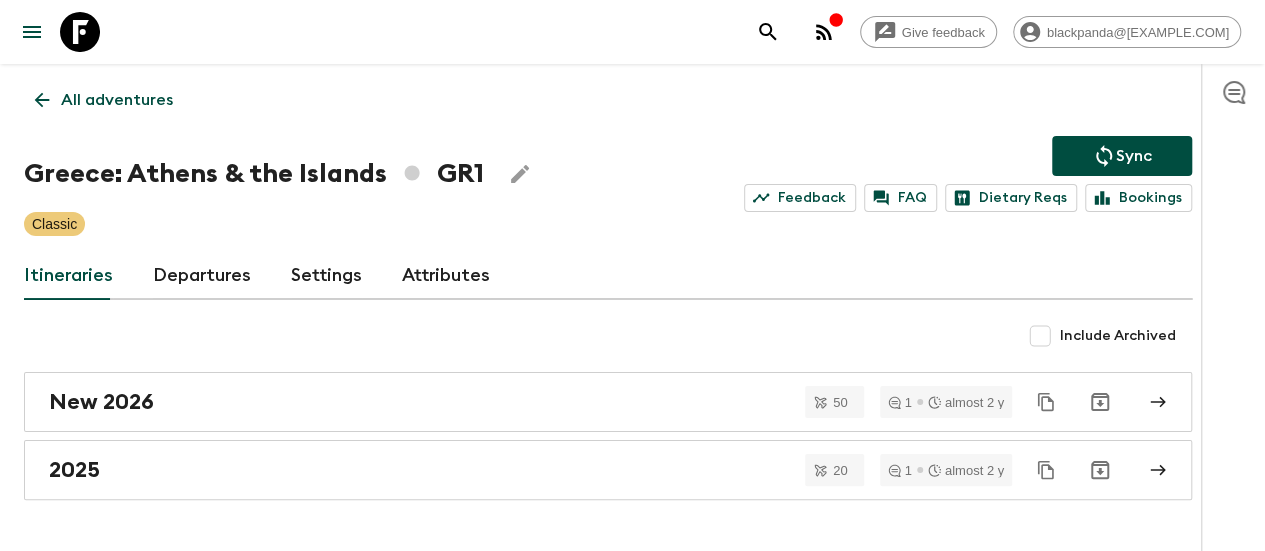 click on "[COUNTRY]: [CITY] & the Islands GR1" at bounding box center [254, 174] 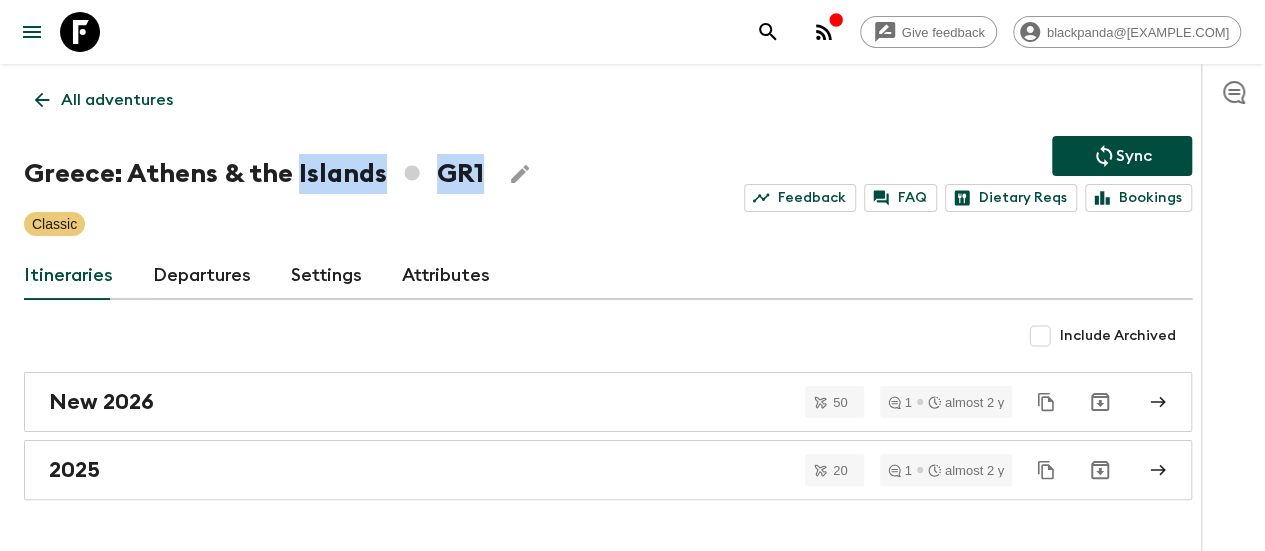 click on "[COUNTRY]: [CITY] & the Islands GR1" at bounding box center [254, 174] 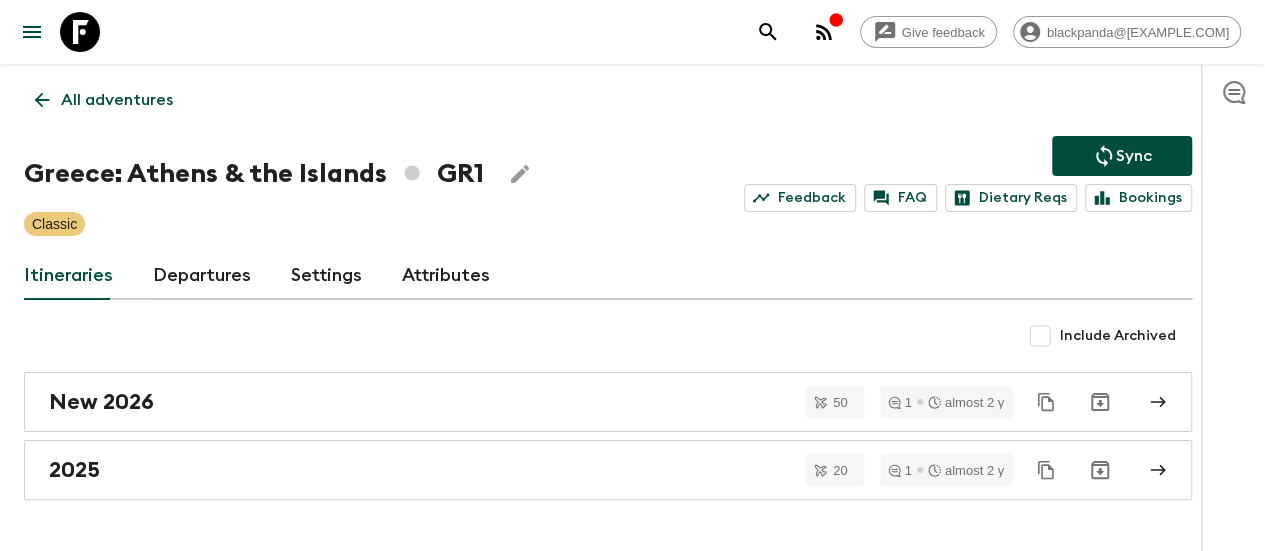 click on "All adventures [COUNTRY]: [CITY] & the Islands GR1 Sync Feedback FAQ Dietary Reqs Bookings Classic Itineraries Departures Settings Attributes Include Archived New 2026 50 1 almost 2 y 2025 20 1 almost 2 y" at bounding box center (608, 282) 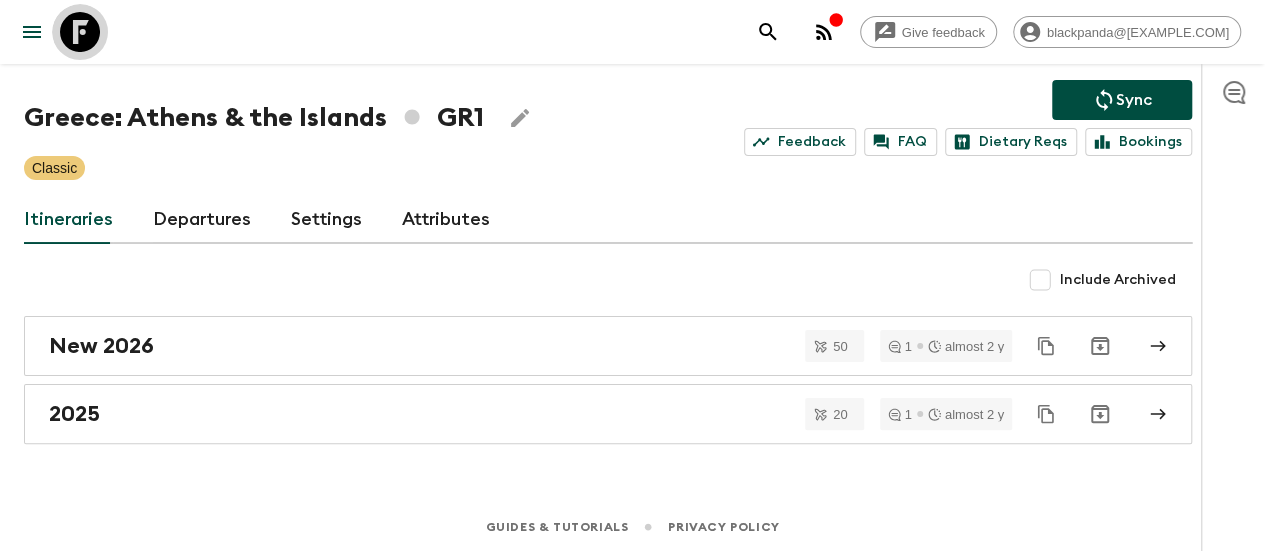 click 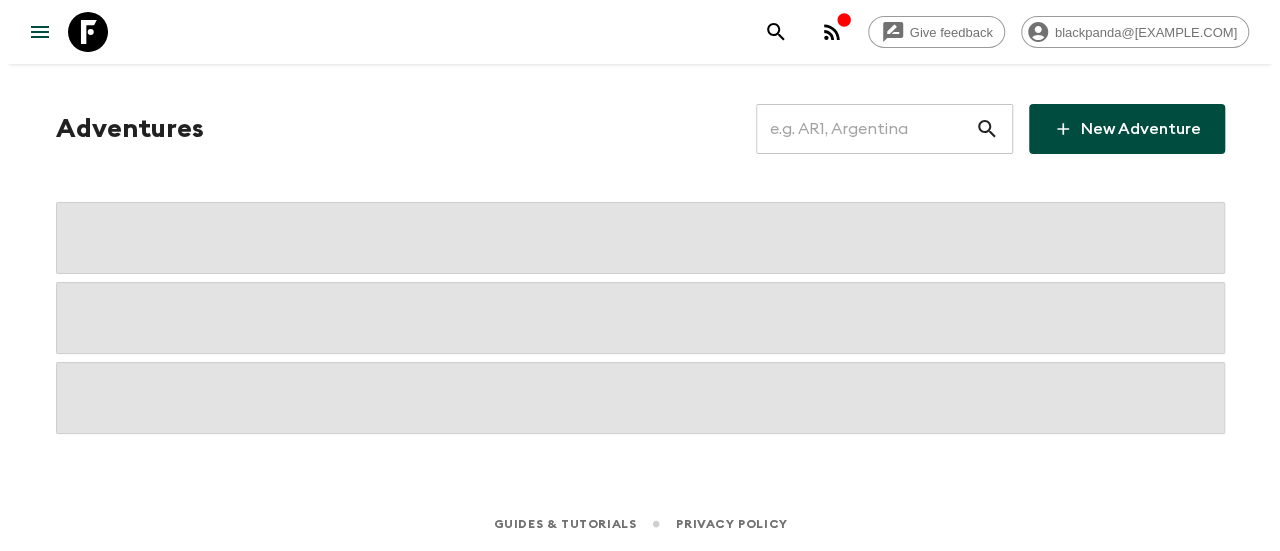 scroll, scrollTop: 0, scrollLeft: 0, axis: both 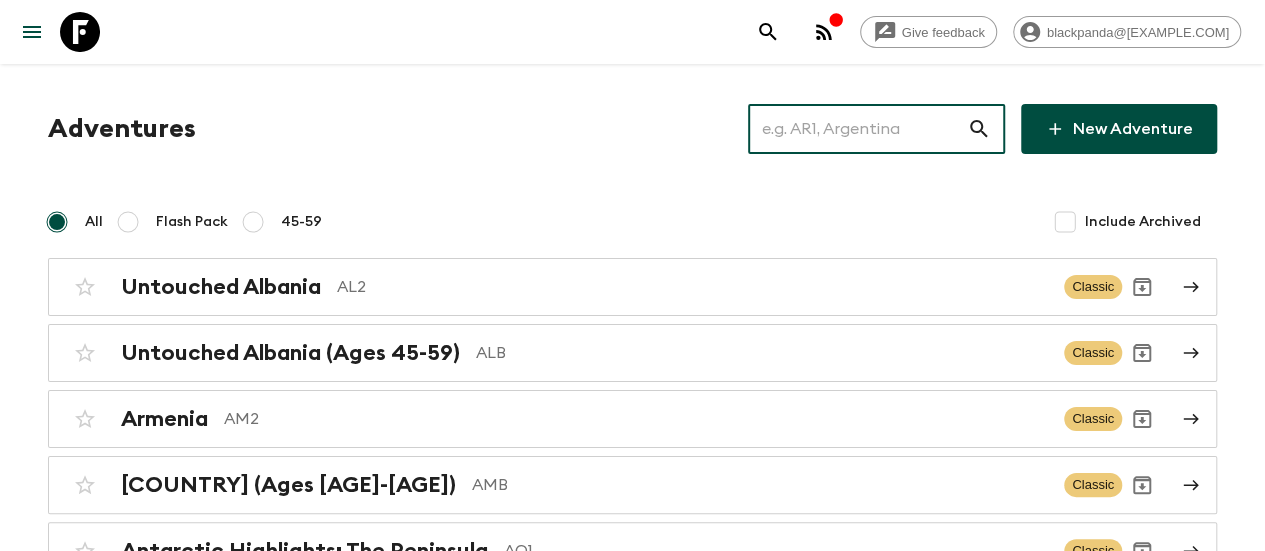 paste on "You're absolutely right that some trips require a minimum number of travelers to be guaranteed. In this case, though, the [CITY]: Desert & Wild Atlas adventure departing April 5 is already confirmed to run. That means we’ve locked in all the key logistics — like hotels, transport, and experiences — so the trip can go ahead even if there are just a few bookings to start with." 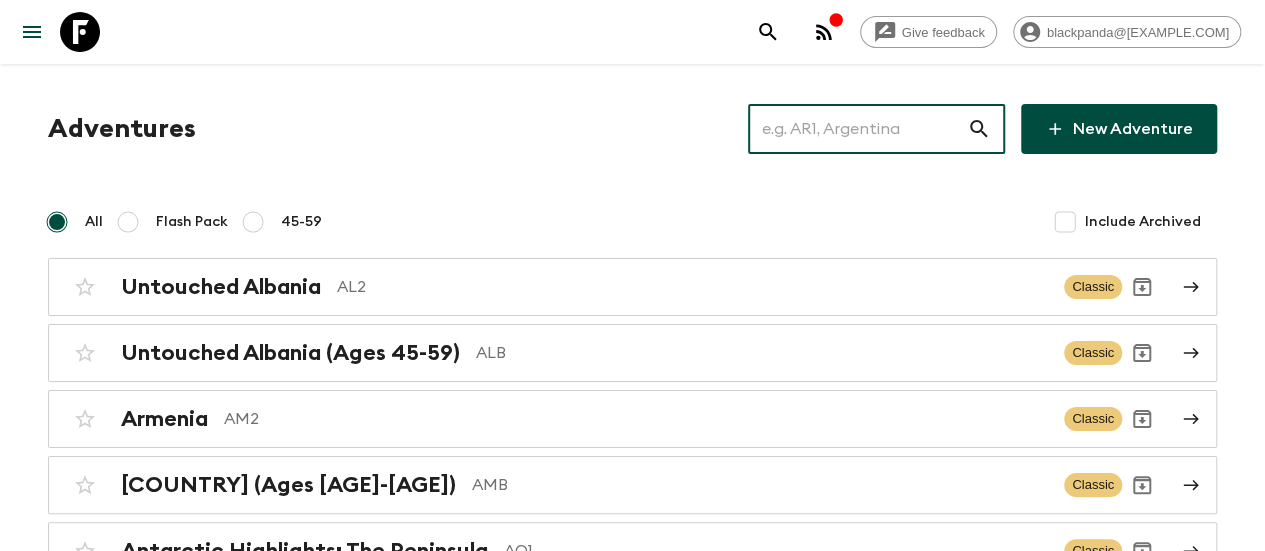 click at bounding box center (857, 129) 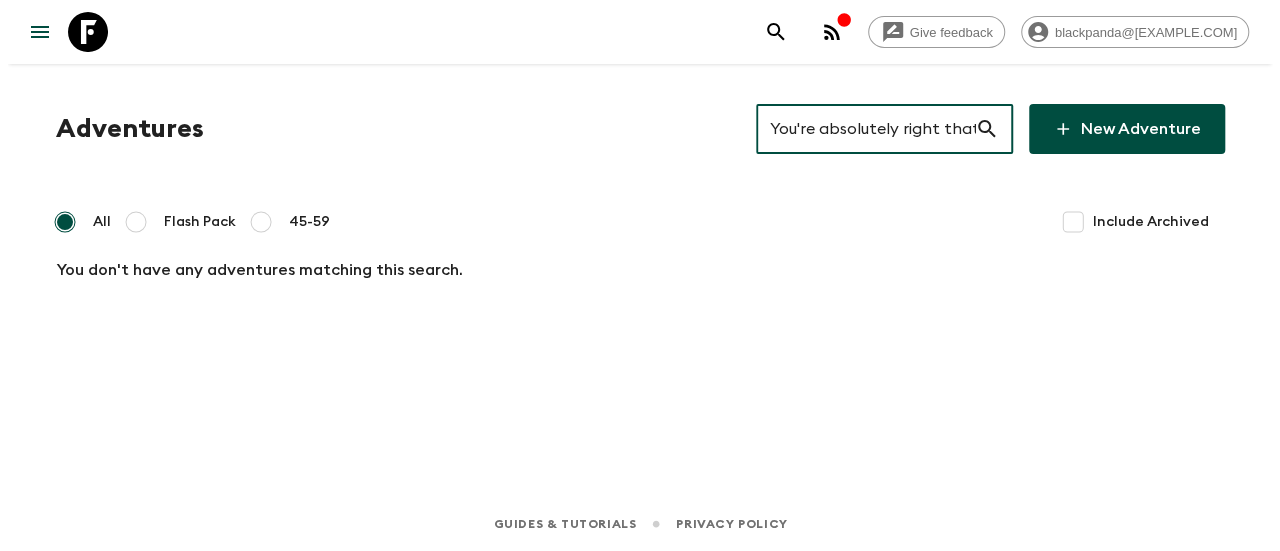scroll, scrollTop: 0, scrollLeft: 2600, axis: horizontal 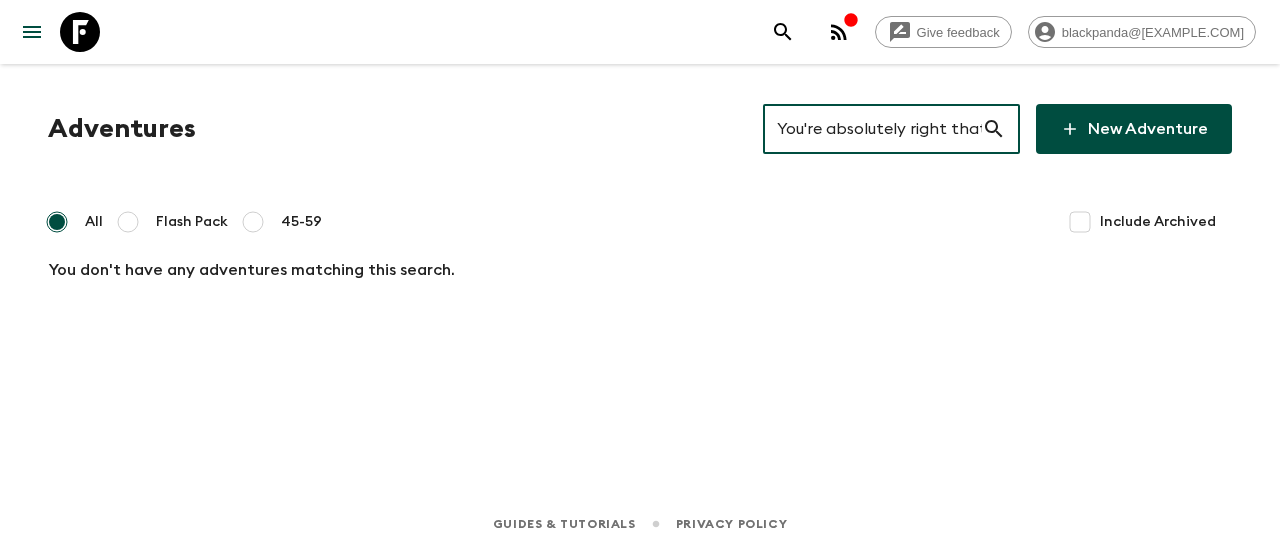 click on "You're absolutely right that some trips require a minimum number of travelers to be guaranteed. In this case, though, the [CITY]: Desert & Wild Atlas adventure departing April 5 is already confirmed to run. That means we’ve locked in all the key logistics — like hotels, transport, and experiences — so the trip can go ahead even if there are just a few bookings to start with." at bounding box center (872, 129) 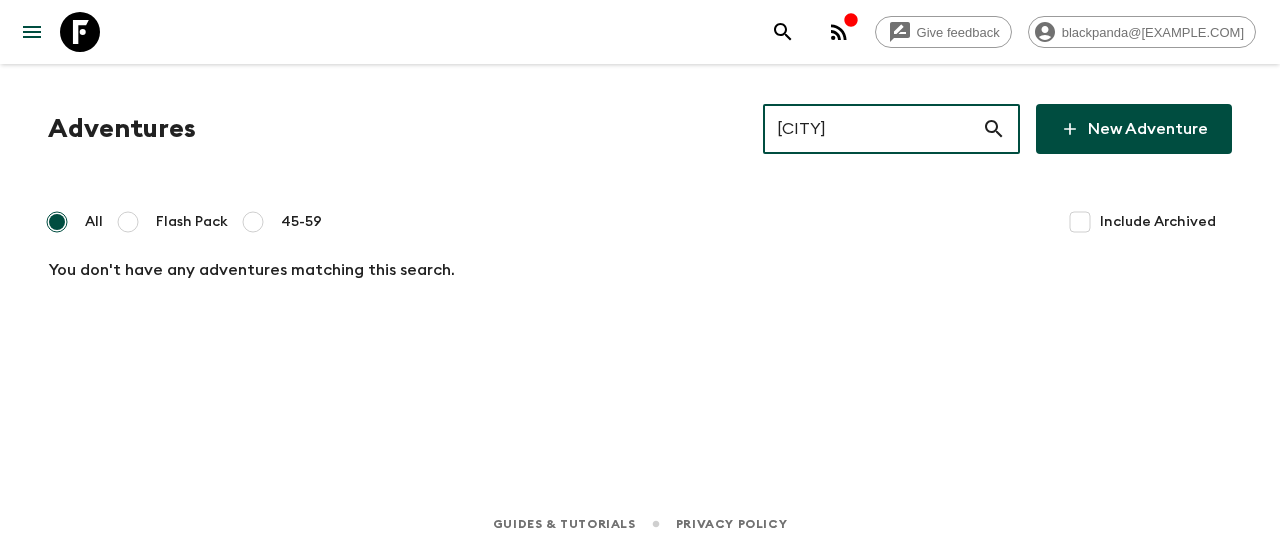 click on "[CITY]" at bounding box center (872, 129) 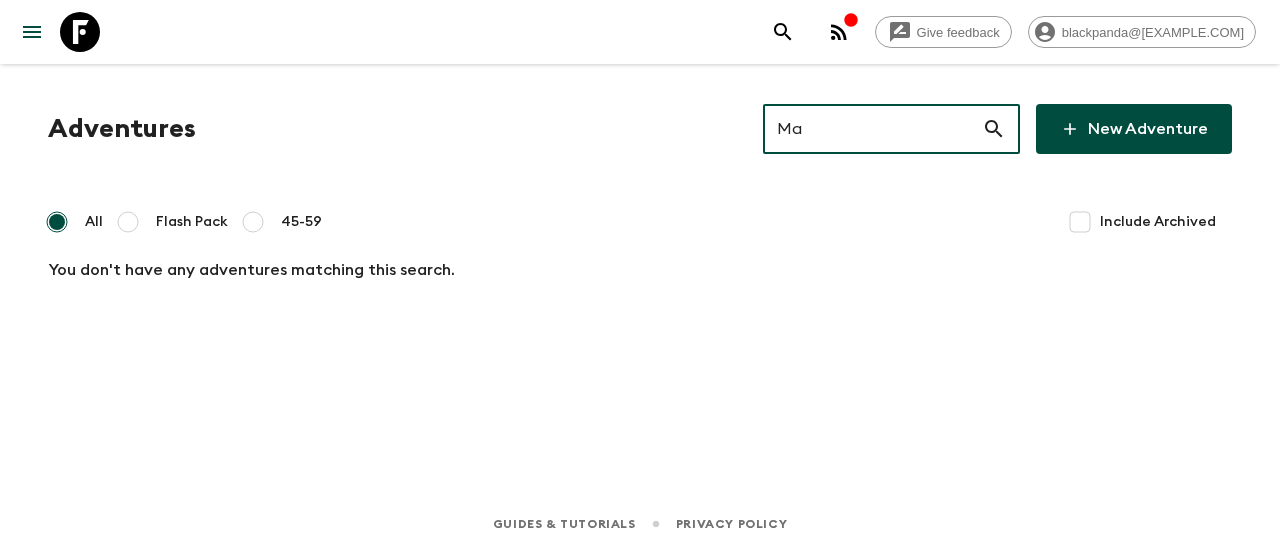 type on "M" 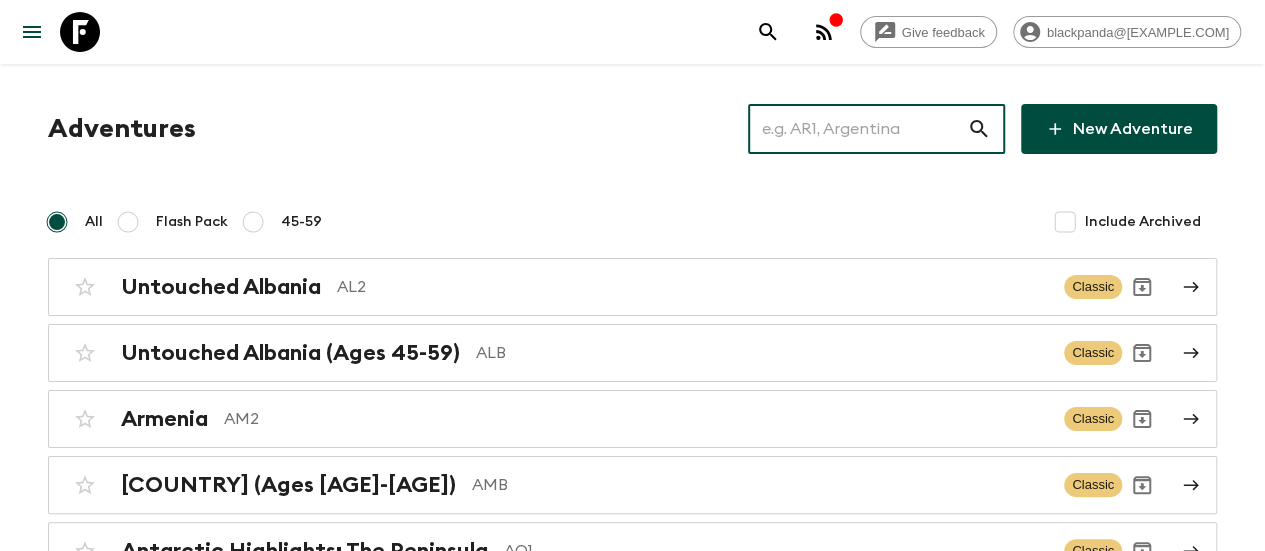 paste on "[CITY]" 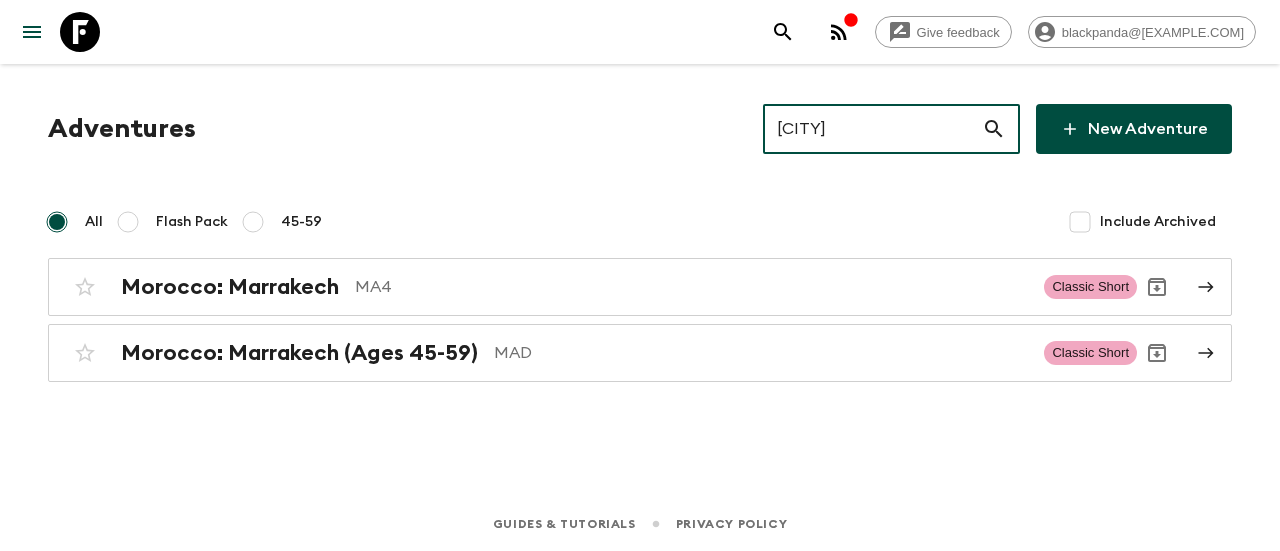click on "[CITY]" at bounding box center (872, 129) 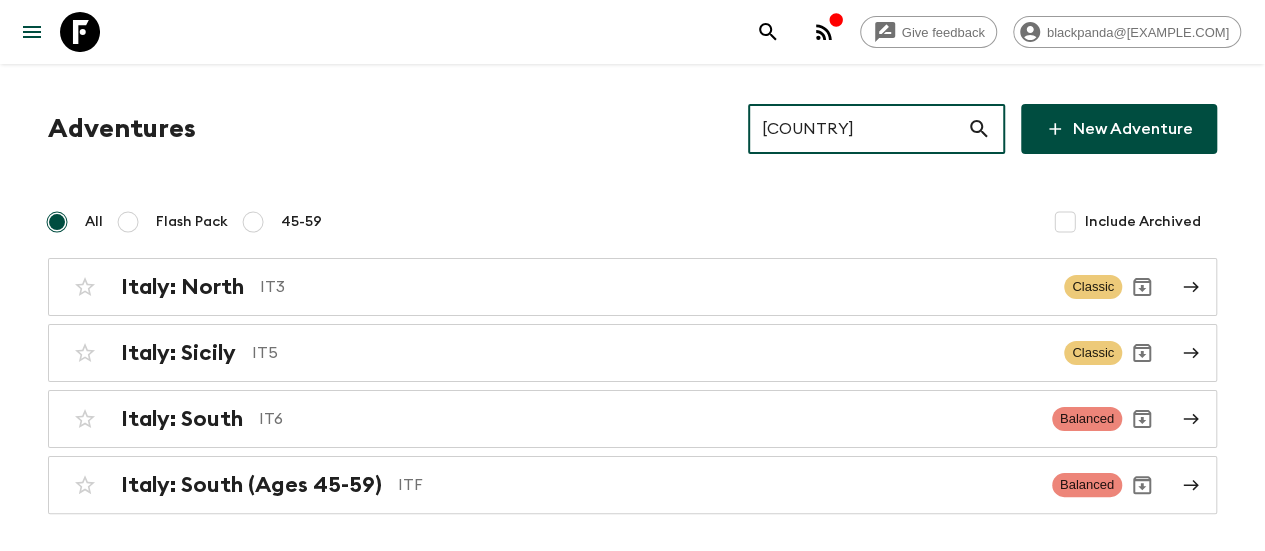 scroll, scrollTop: 70, scrollLeft: 0, axis: vertical 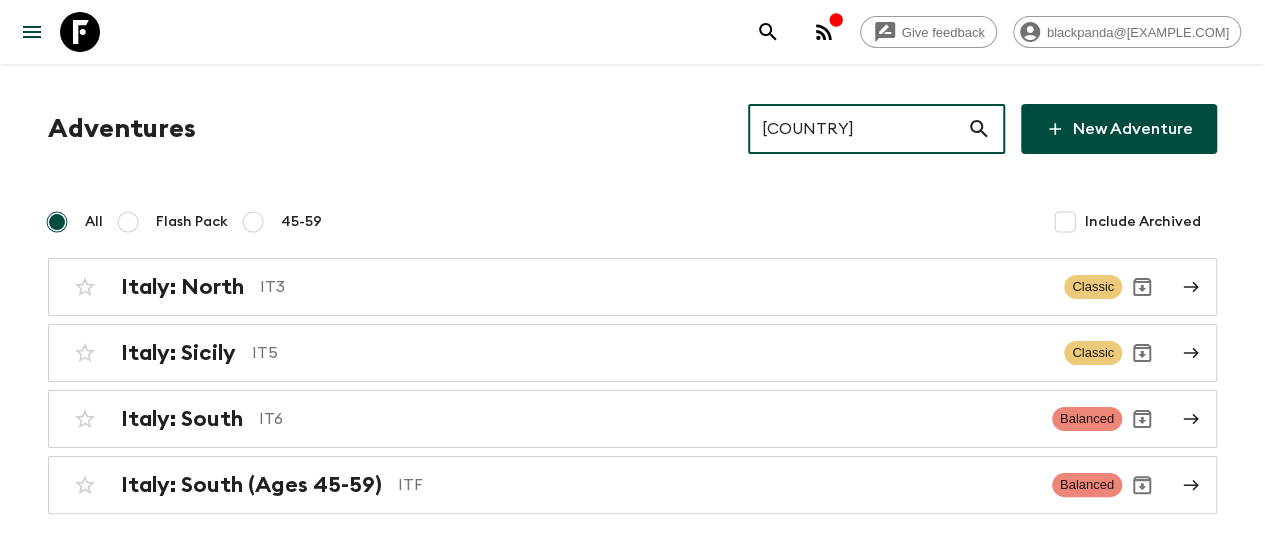 click on "[COUNTRY]" at bounding box center [857, 129] 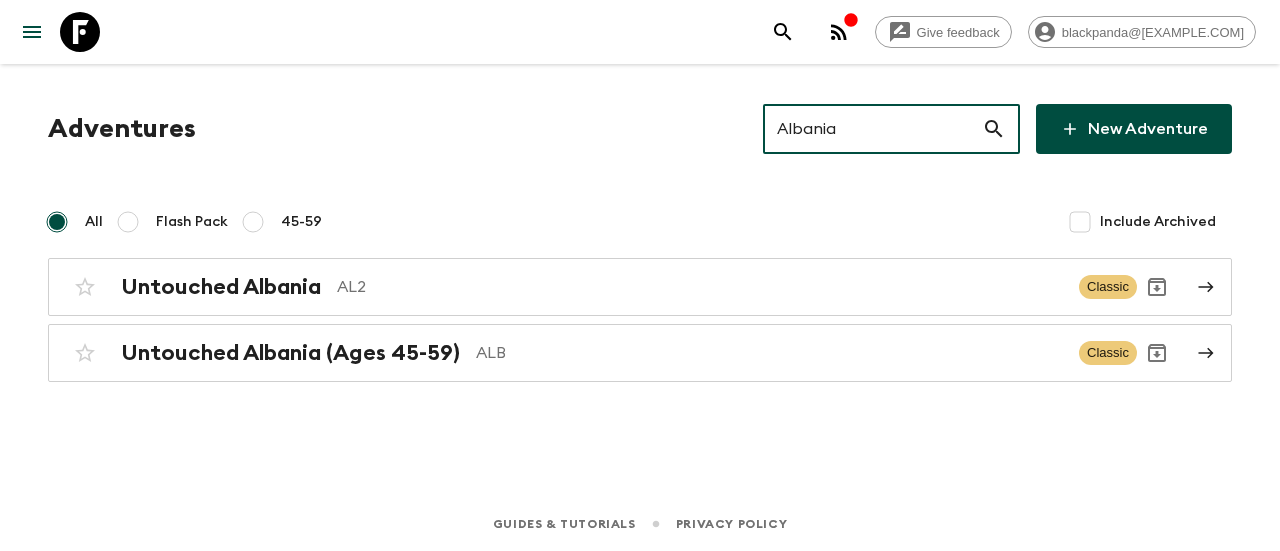 click on "Albania" at bounding box center [872, 129] 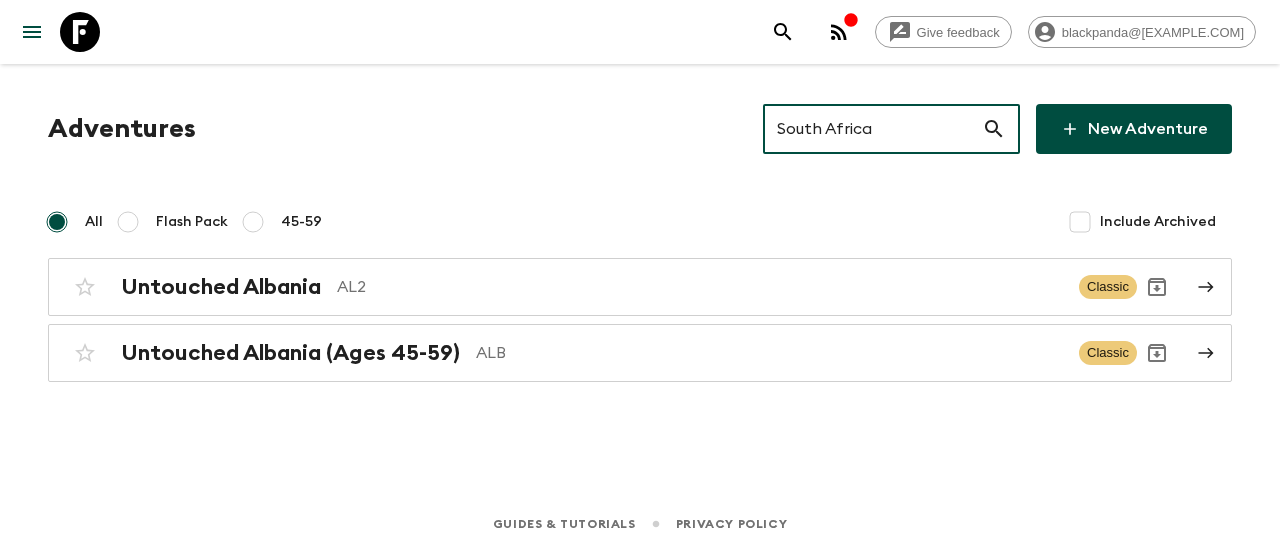 click on "South Africa" at bounding box center (872, 129) 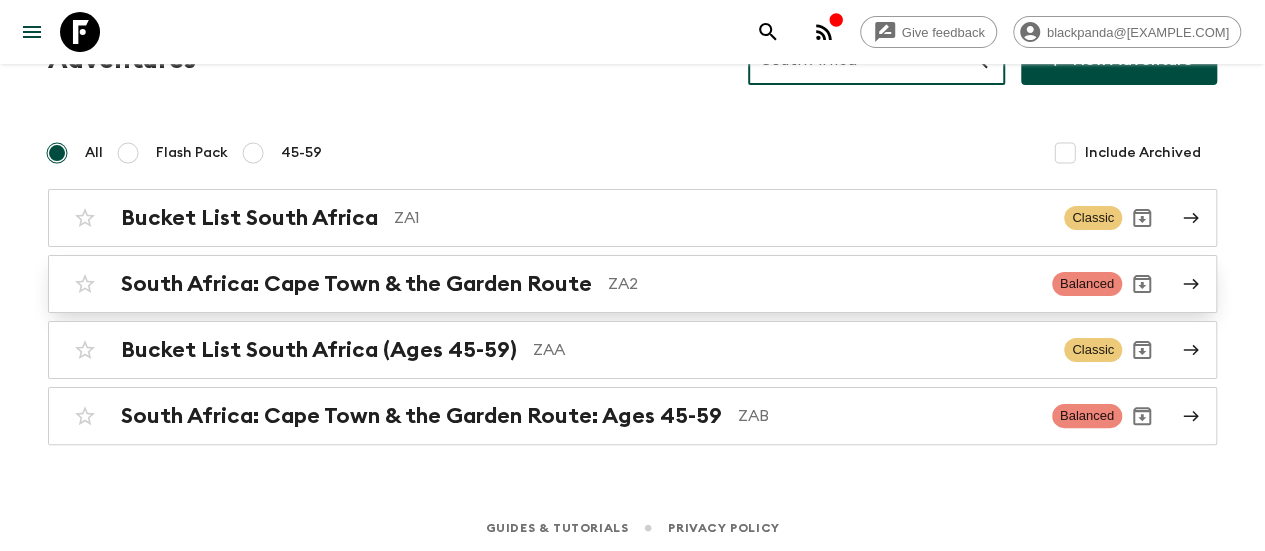 scroll, scrollTop: 70, scrollLeft: 0, axis: vertical 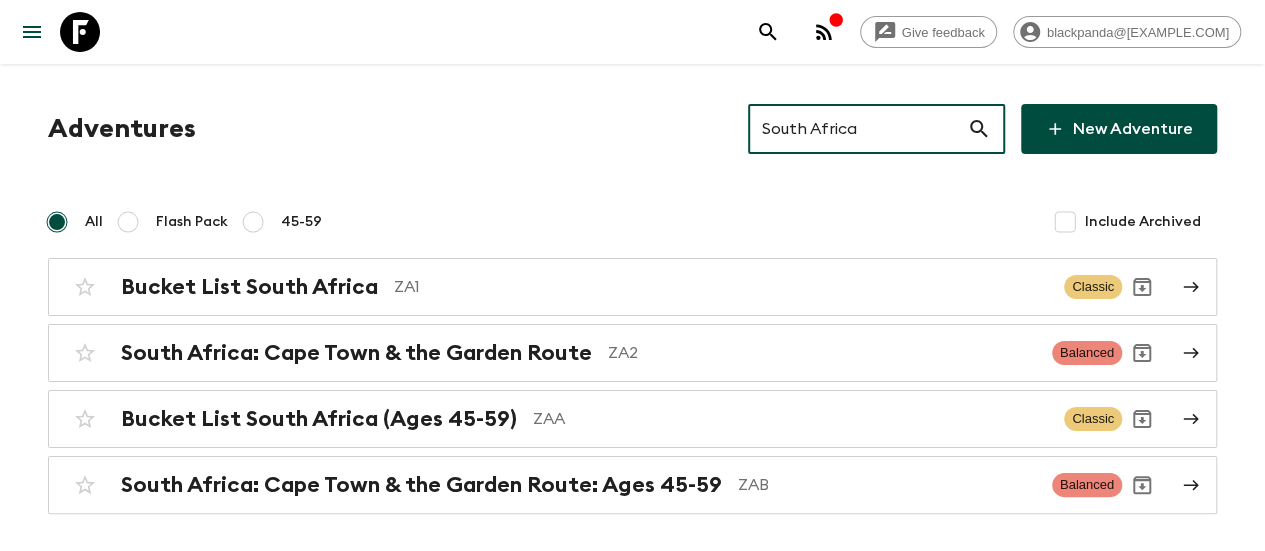 click on "South Africa" at bounding box center (857, 129) 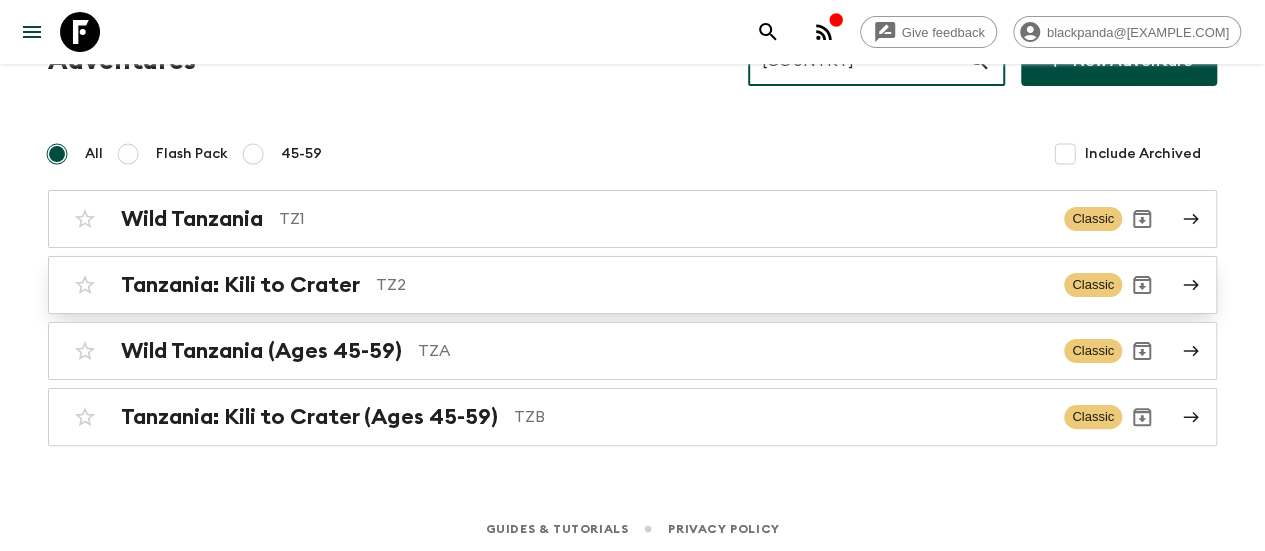 scroll, scrollTop: 70, scrollLeft: 0, axis: vertical 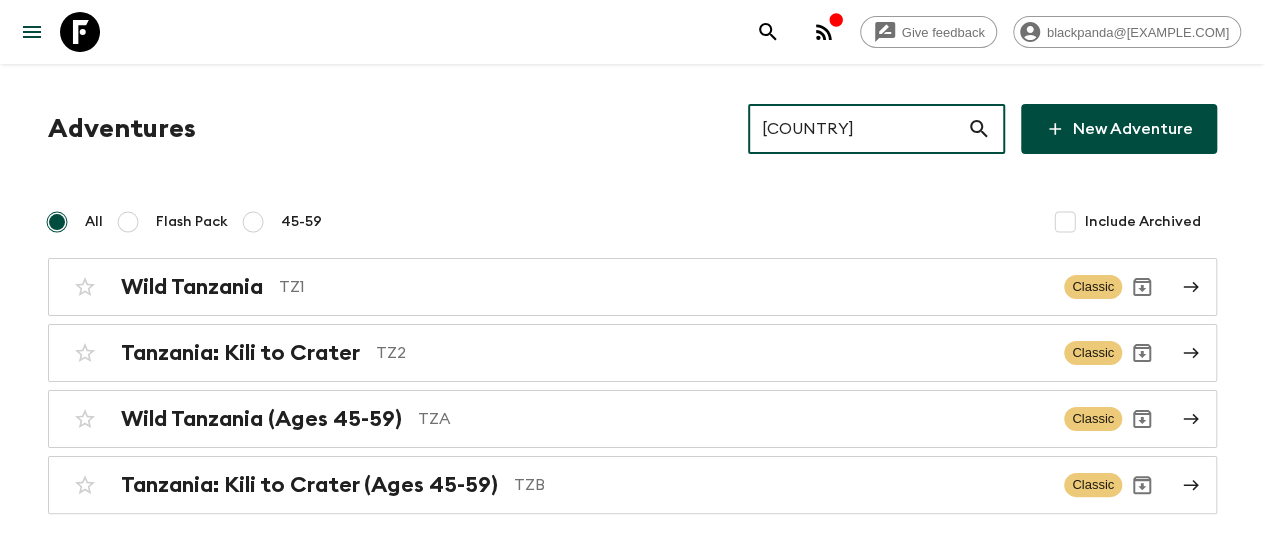 click on "[COUNTRY]" at bounding box center (857, 129) 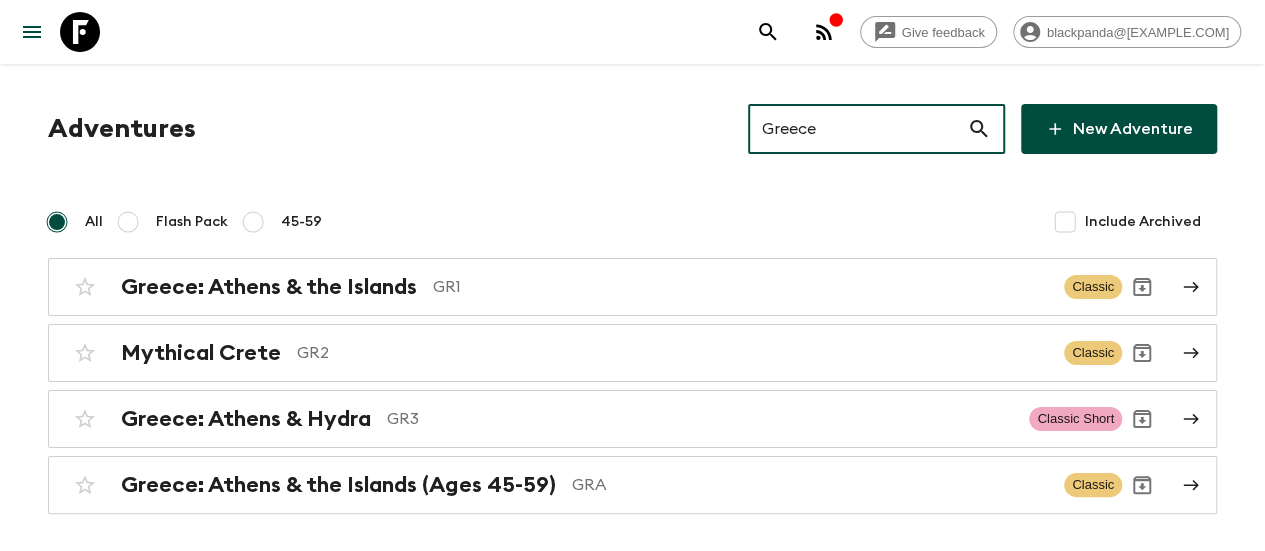 click on "Greece" at bounding box center [857, 129] 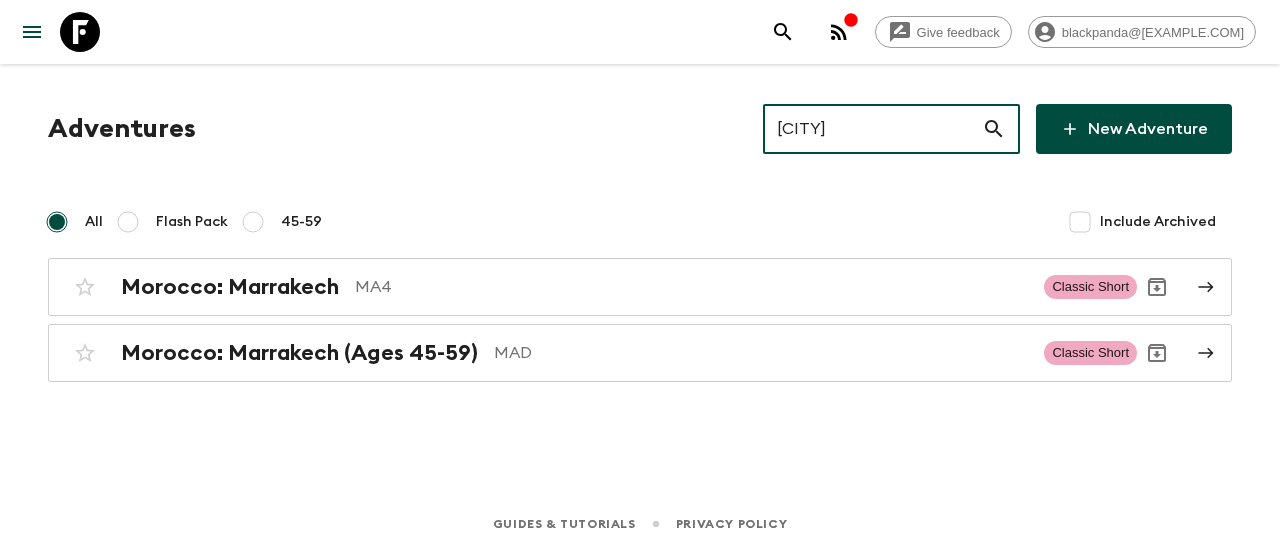 click on "[CITY]" at bounding box center [872, 129] 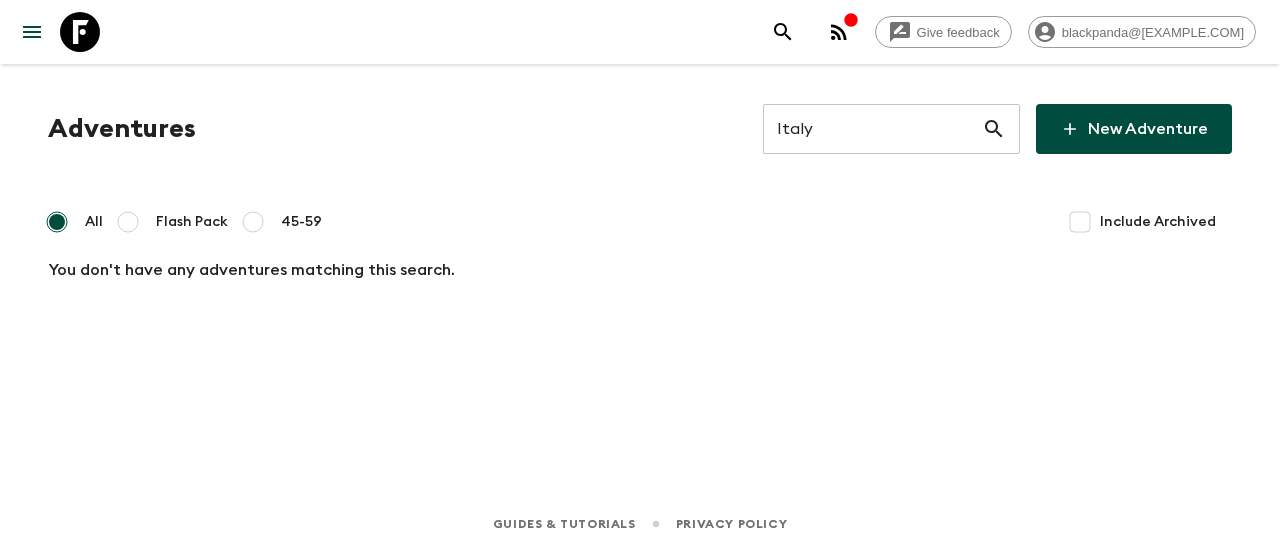 click on "Adventures [COUNTRY] ​ New Adventure All Flash Pack 45-59 Include Archived You don't have any adventures matching this search." at bounding box center [640, 193] 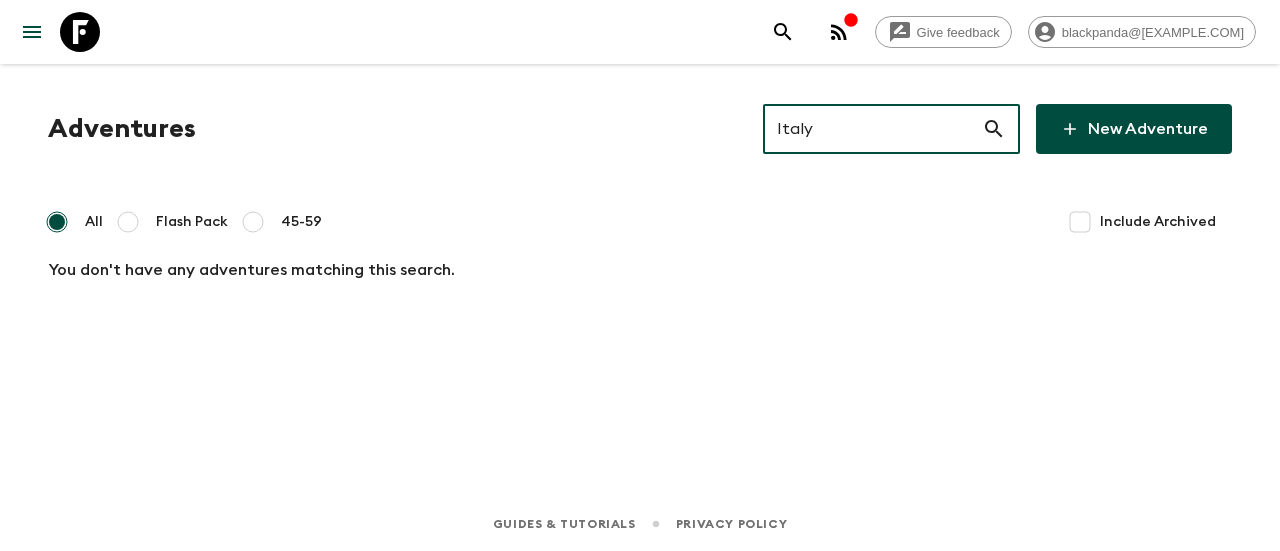 click on "Italy" at bounding box center [872, 129] 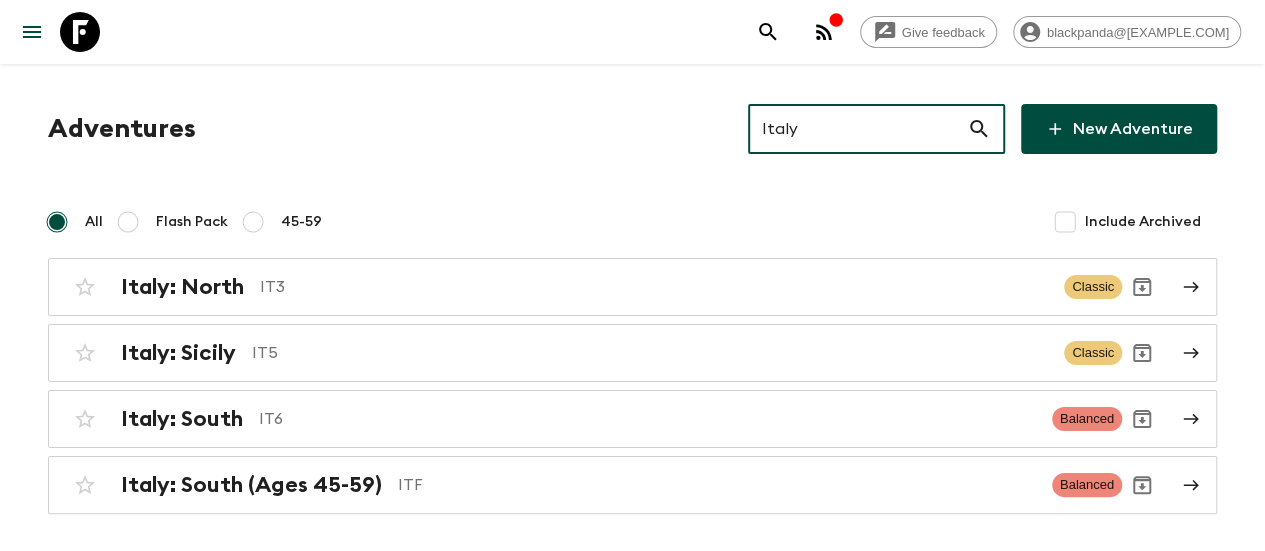 type on "Italy" 